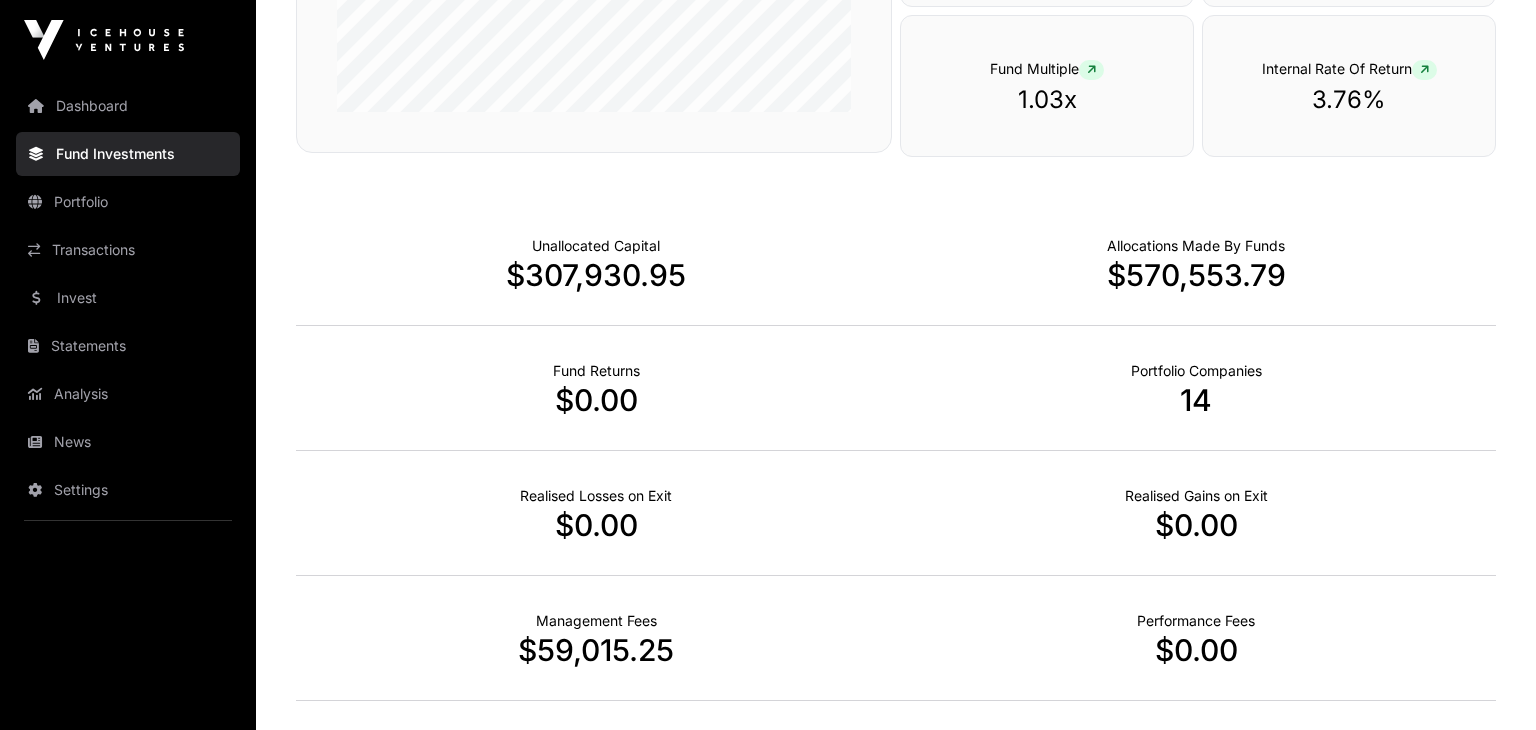 scroll, scrollTop: 0, scrollLeft: 0, axis: both 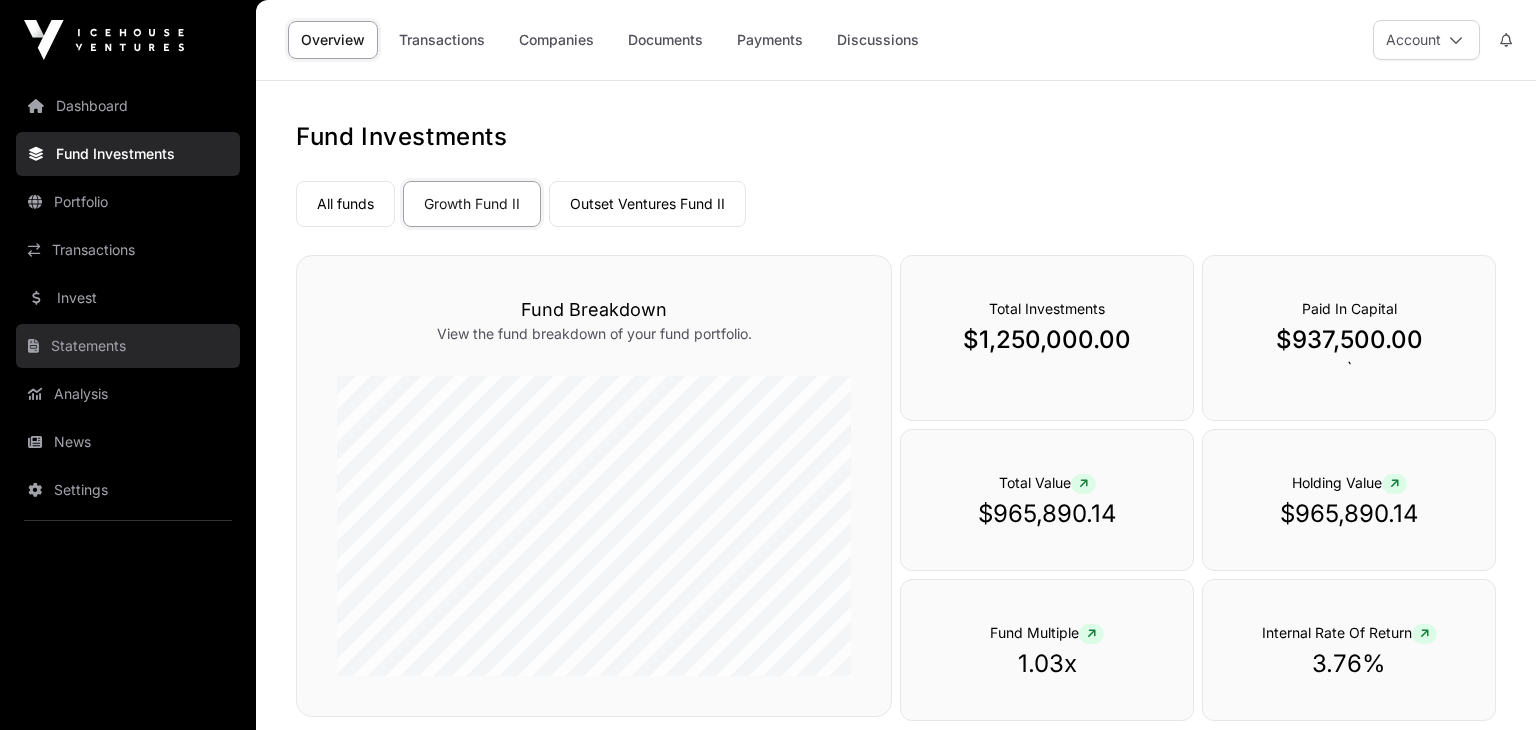 click on "Statements" 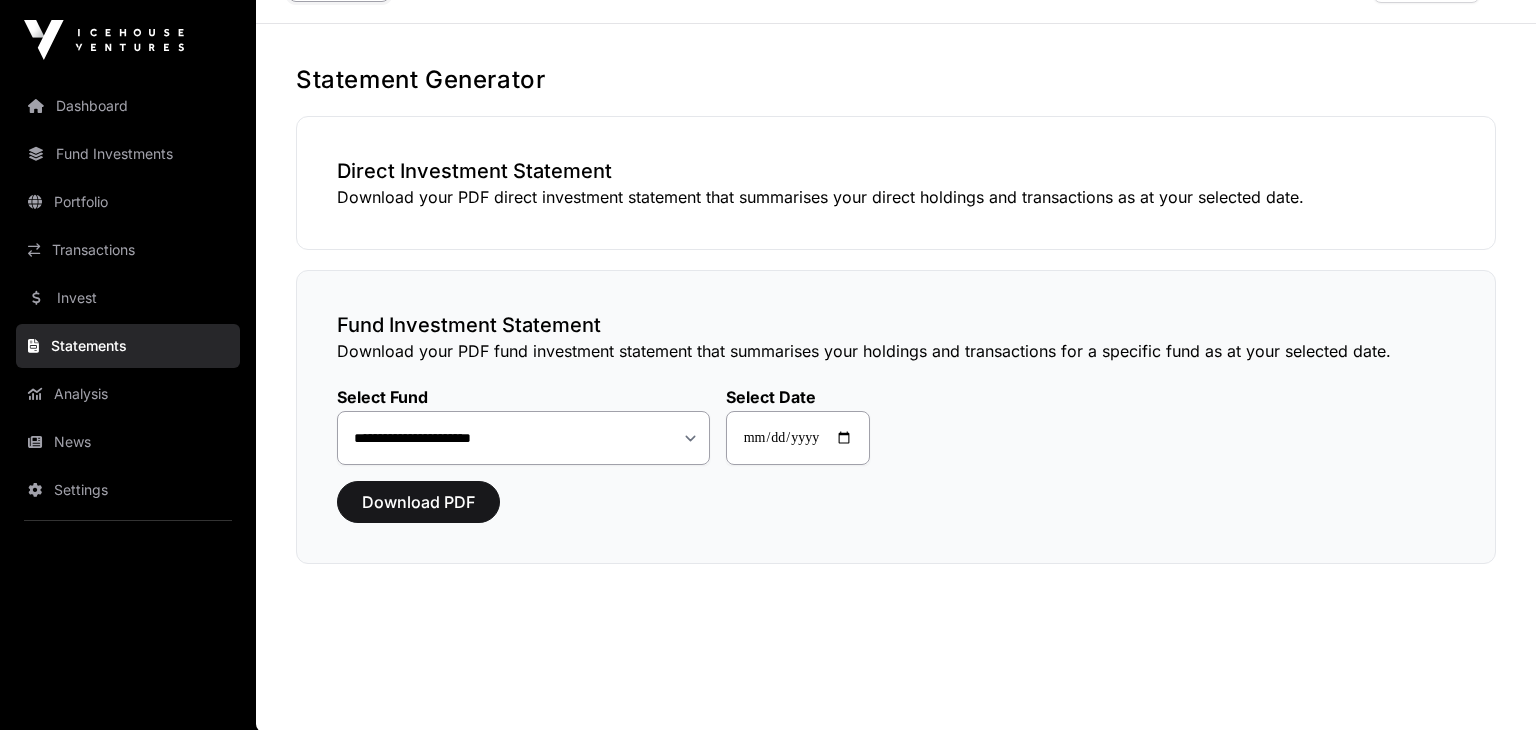 scroll, scrollTop: 0, scrollLeft: 0, axis: both 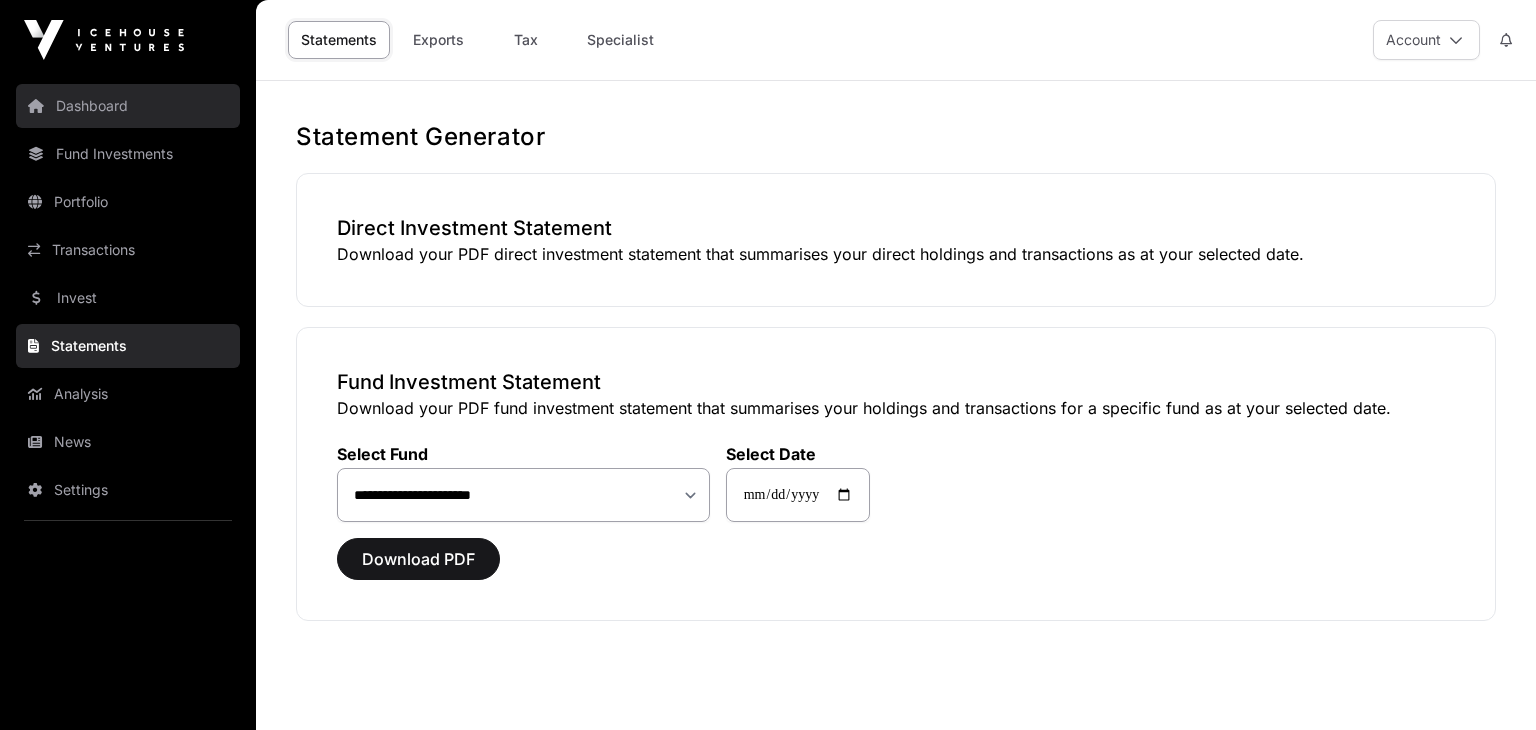 click on "Dashboard" 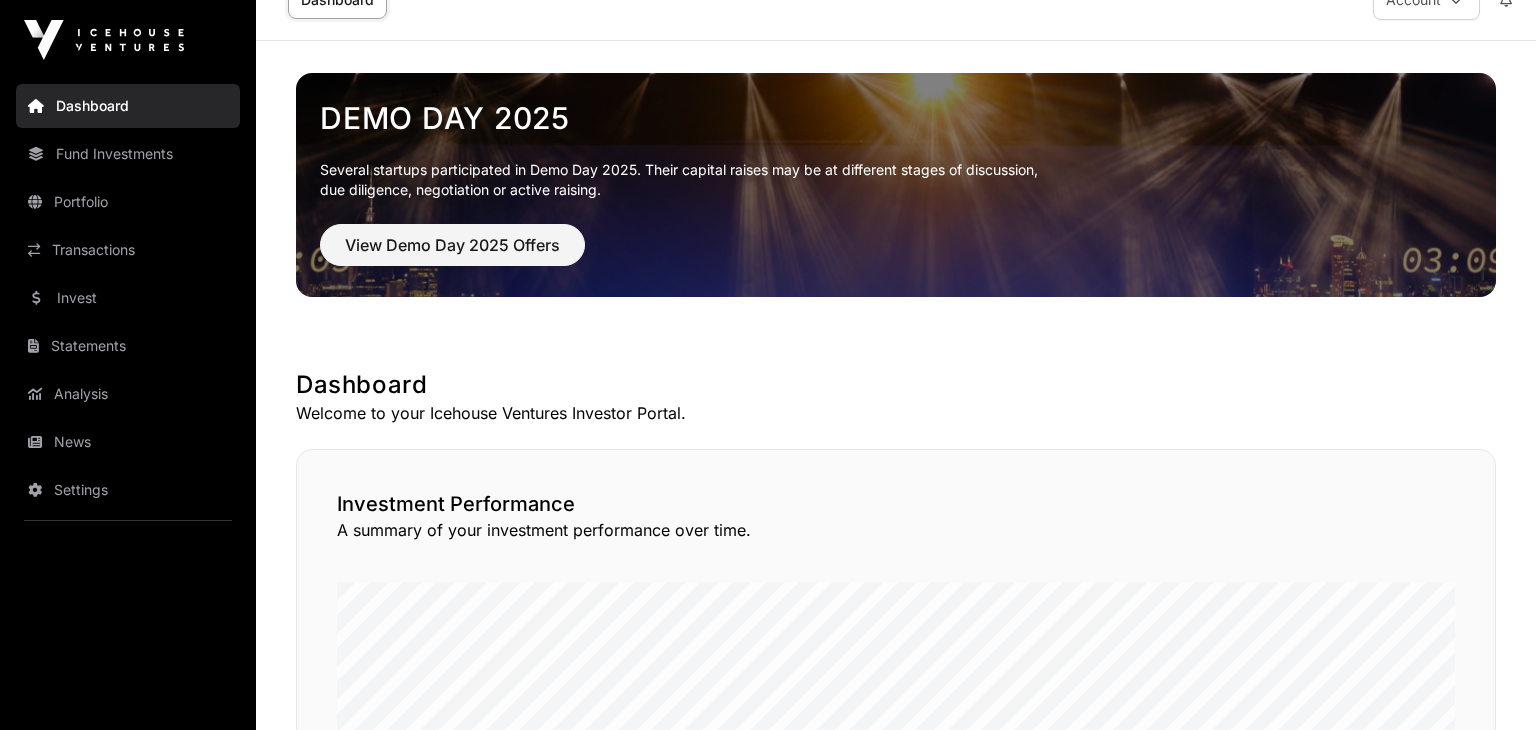 scroll, scrollTop: 0, scrollLeft: 0, axis: both 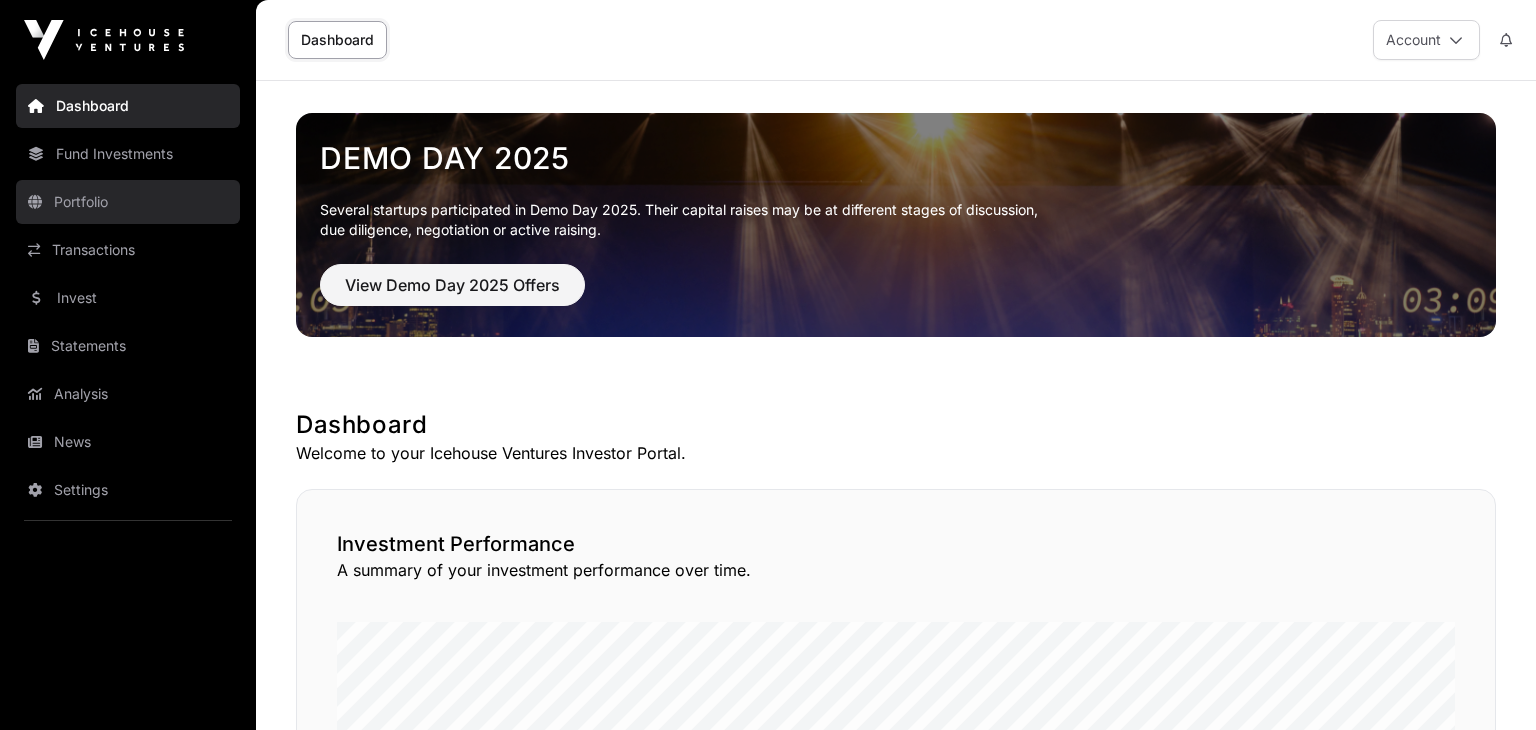 click on "Portfolio" 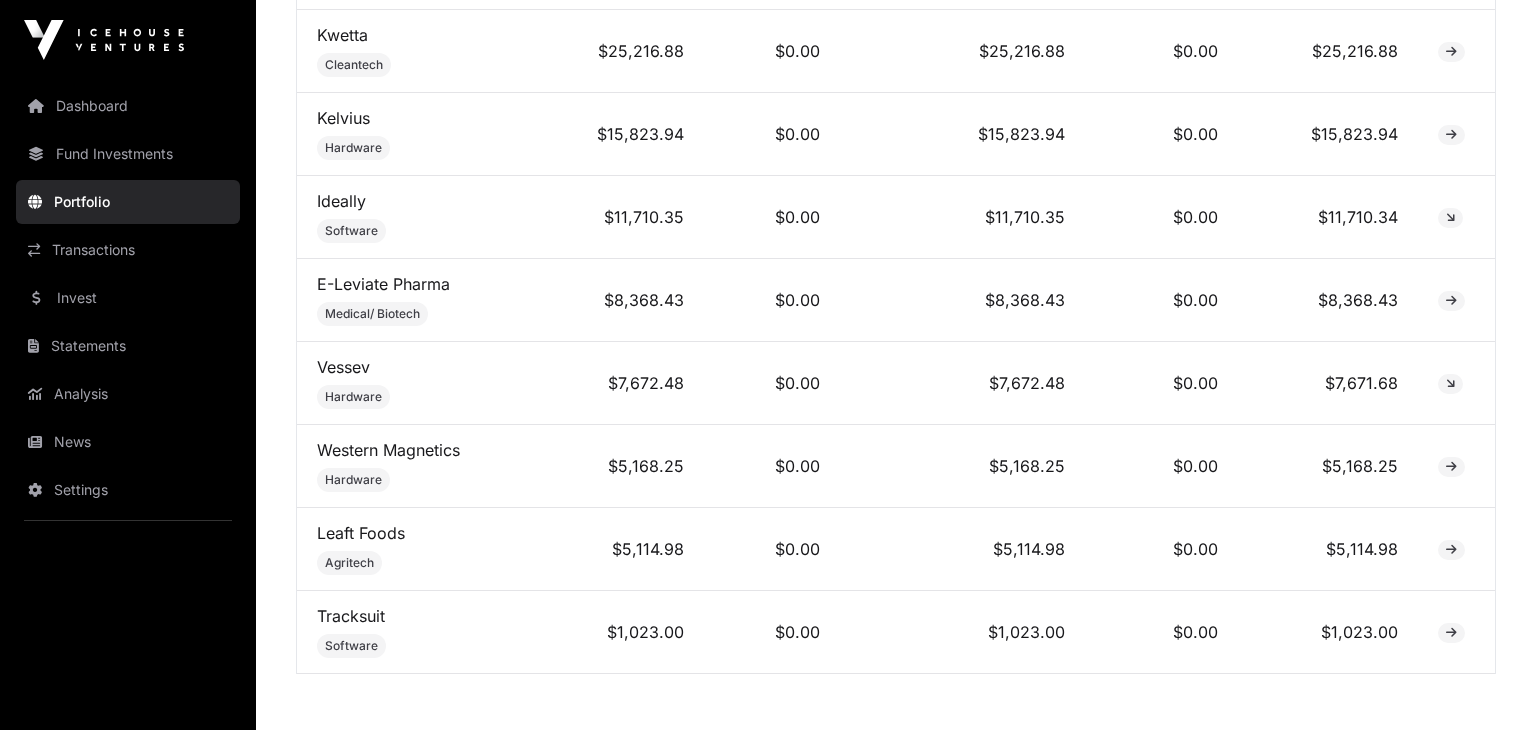 scroll, scrollTop: 1801, scrollLeft: 0, axis: vertical 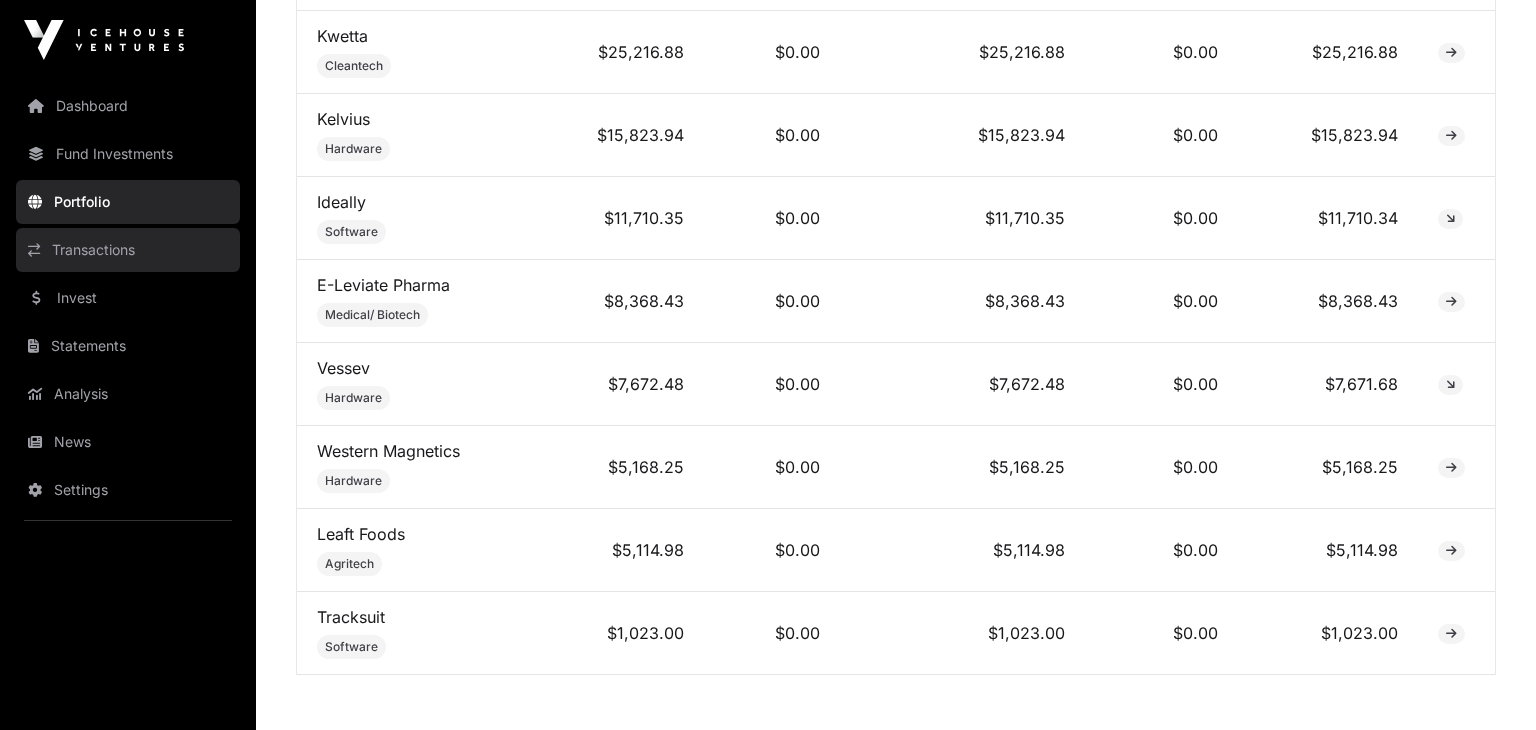 click on "Transactions" 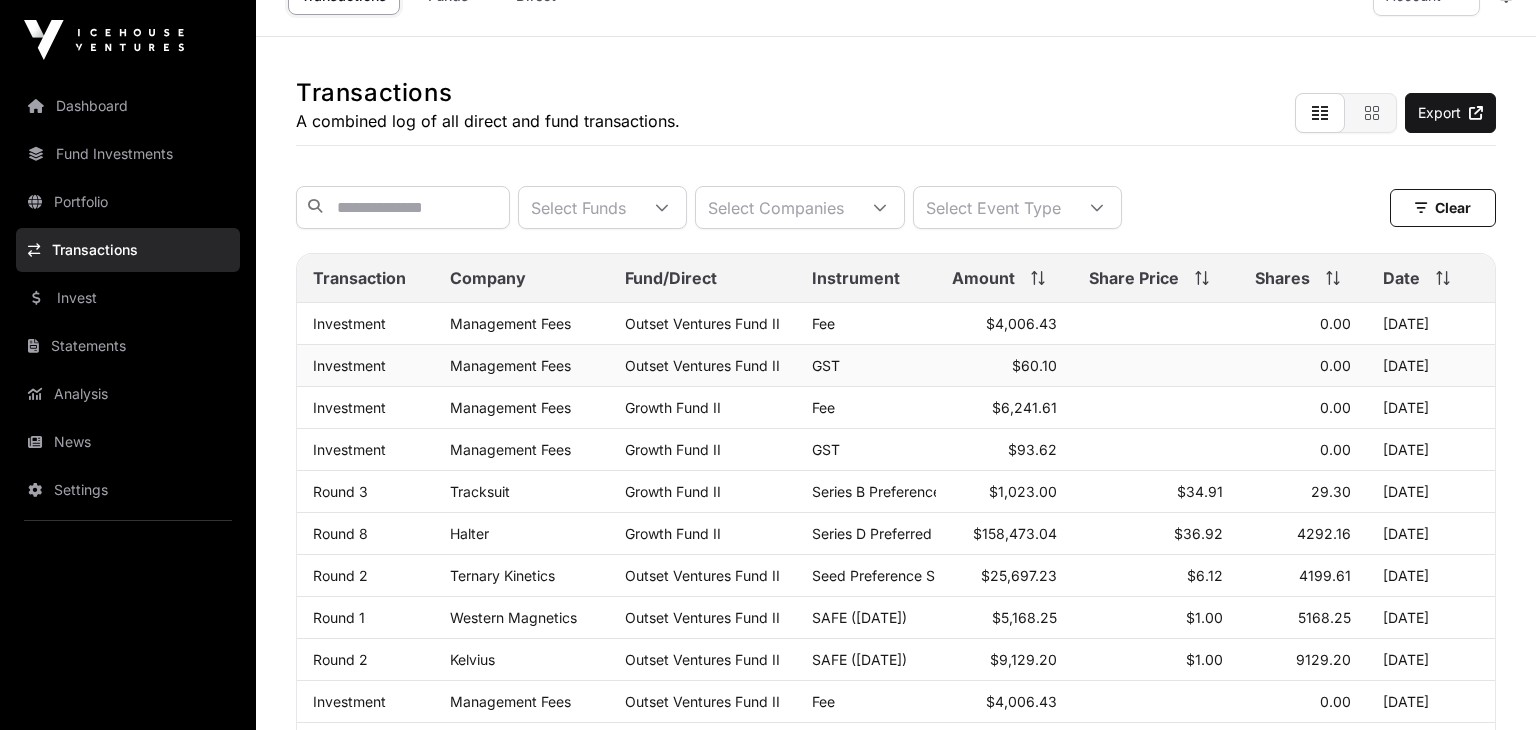 scroll, scrollTop: 39, scrollLeft: 0, axis: vertical 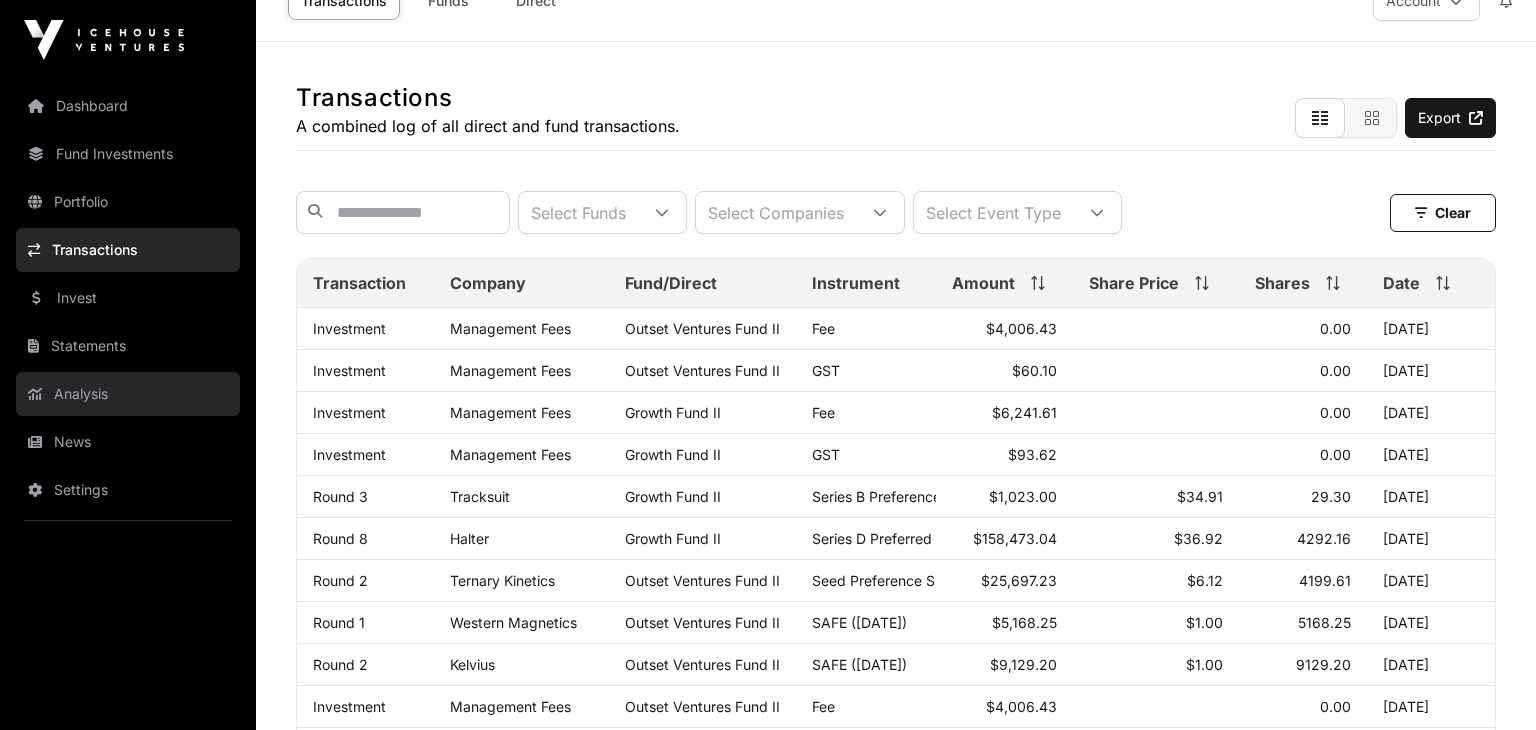 click on "Analysis" 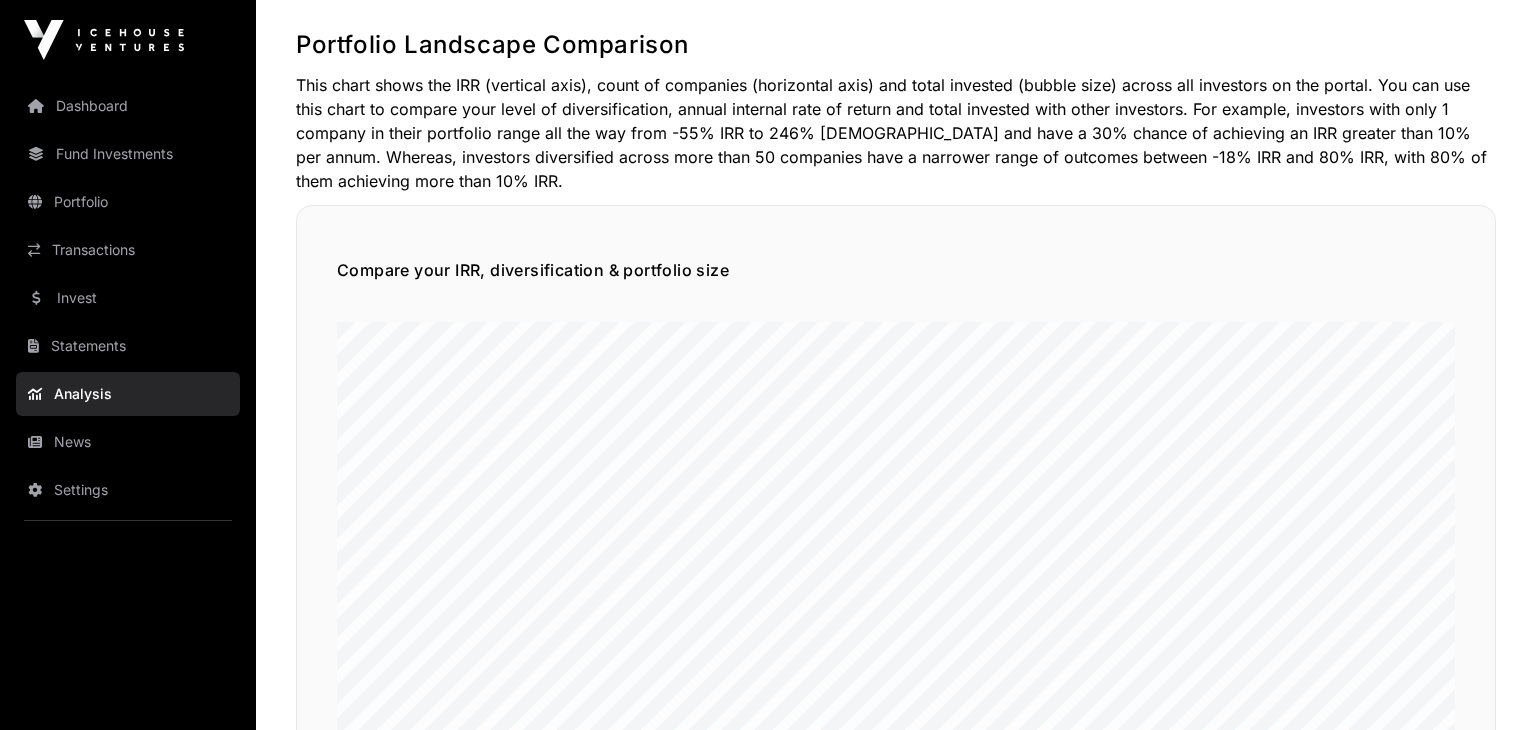 scroll, scrollTop: 1130, scrollLeft: 0, axis: vertical 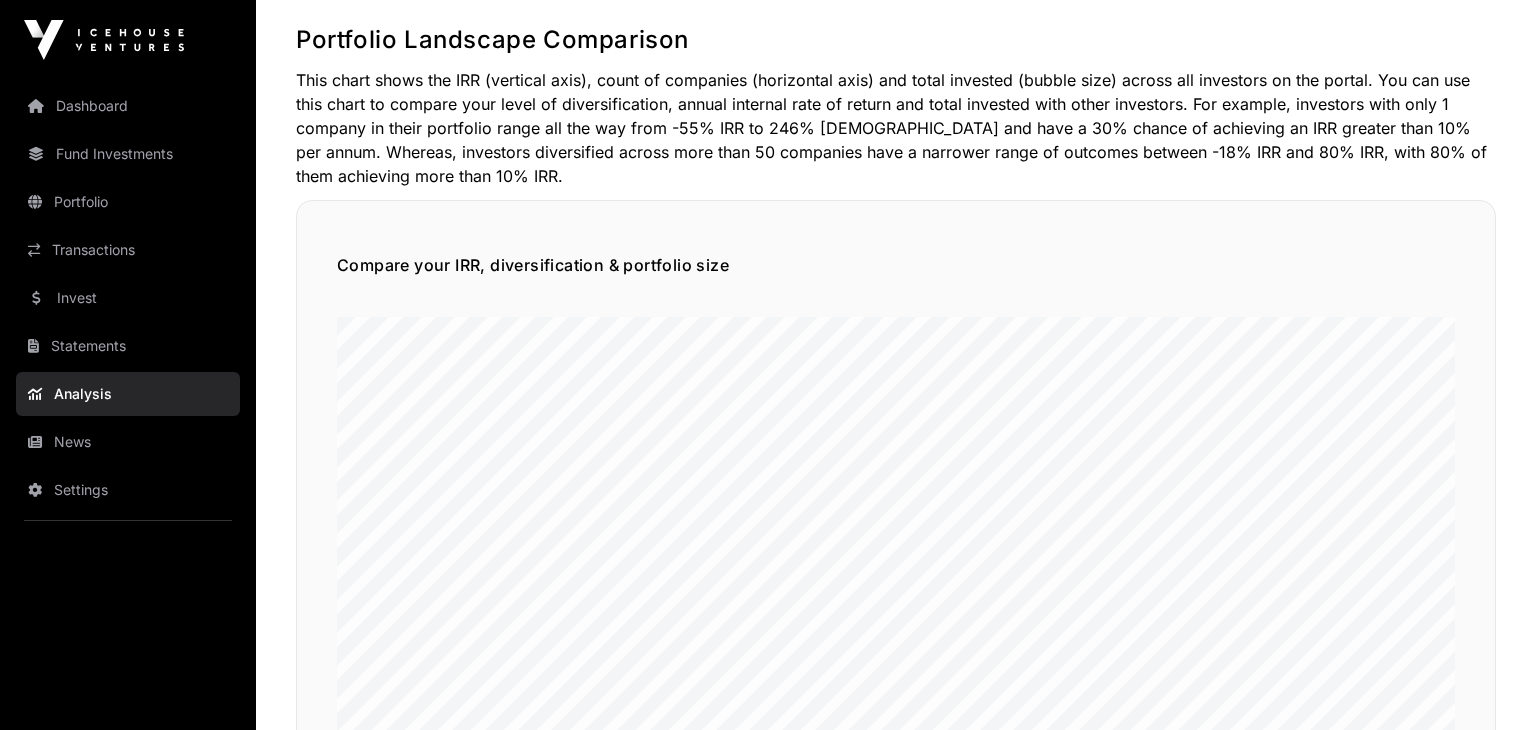 click on "Compare your IRR, diversification & portfolio size" 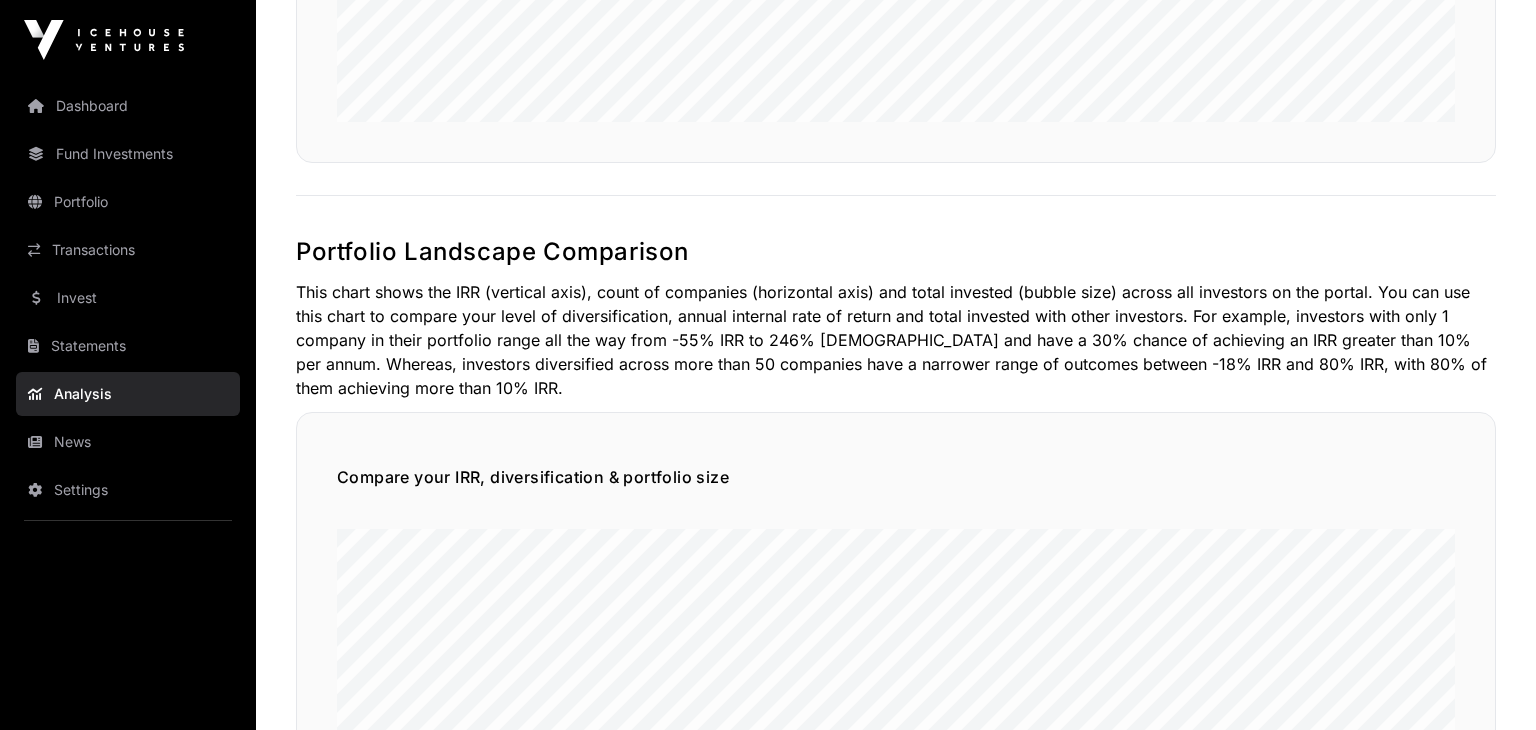 scroll, scrollTop: 0, scrollLeft: 0, axis: both 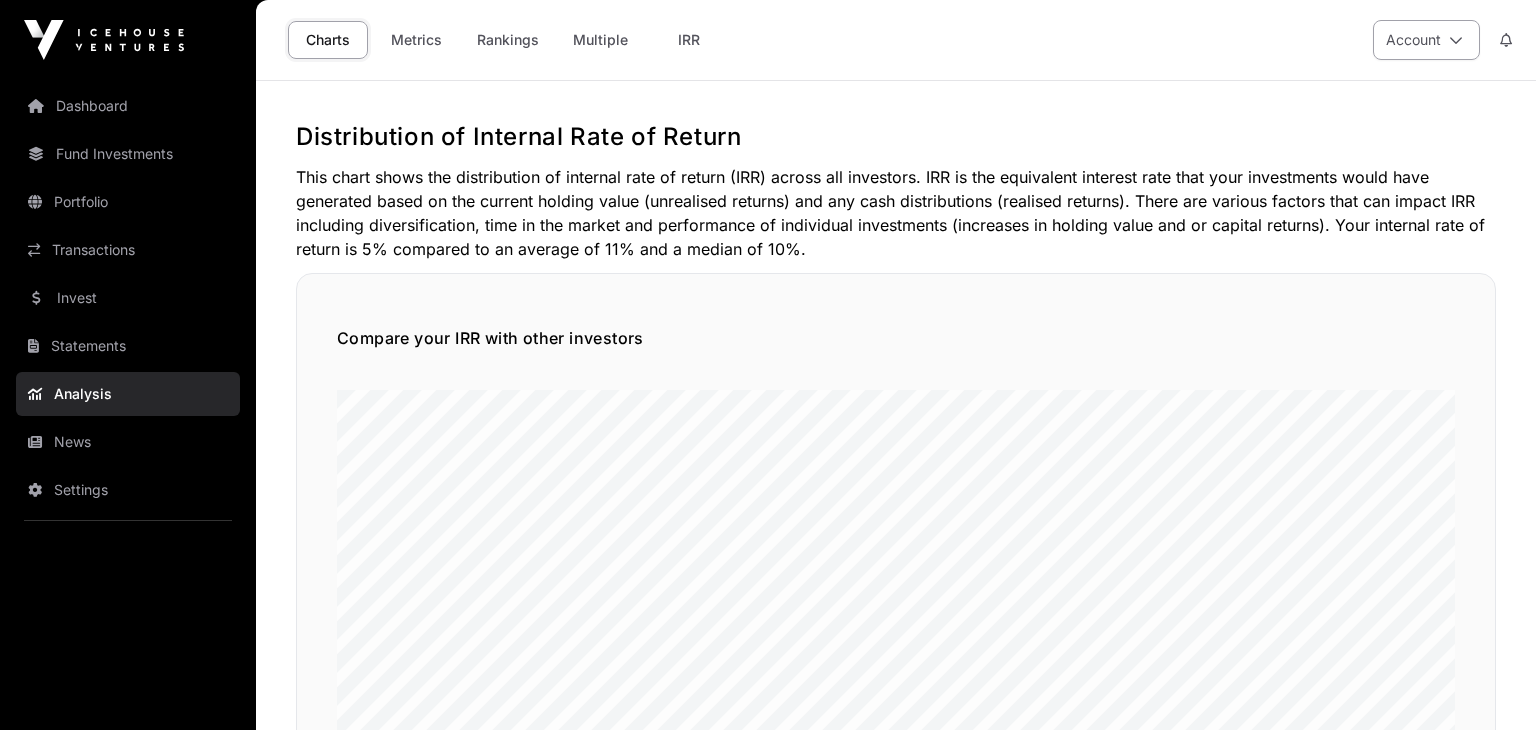 click 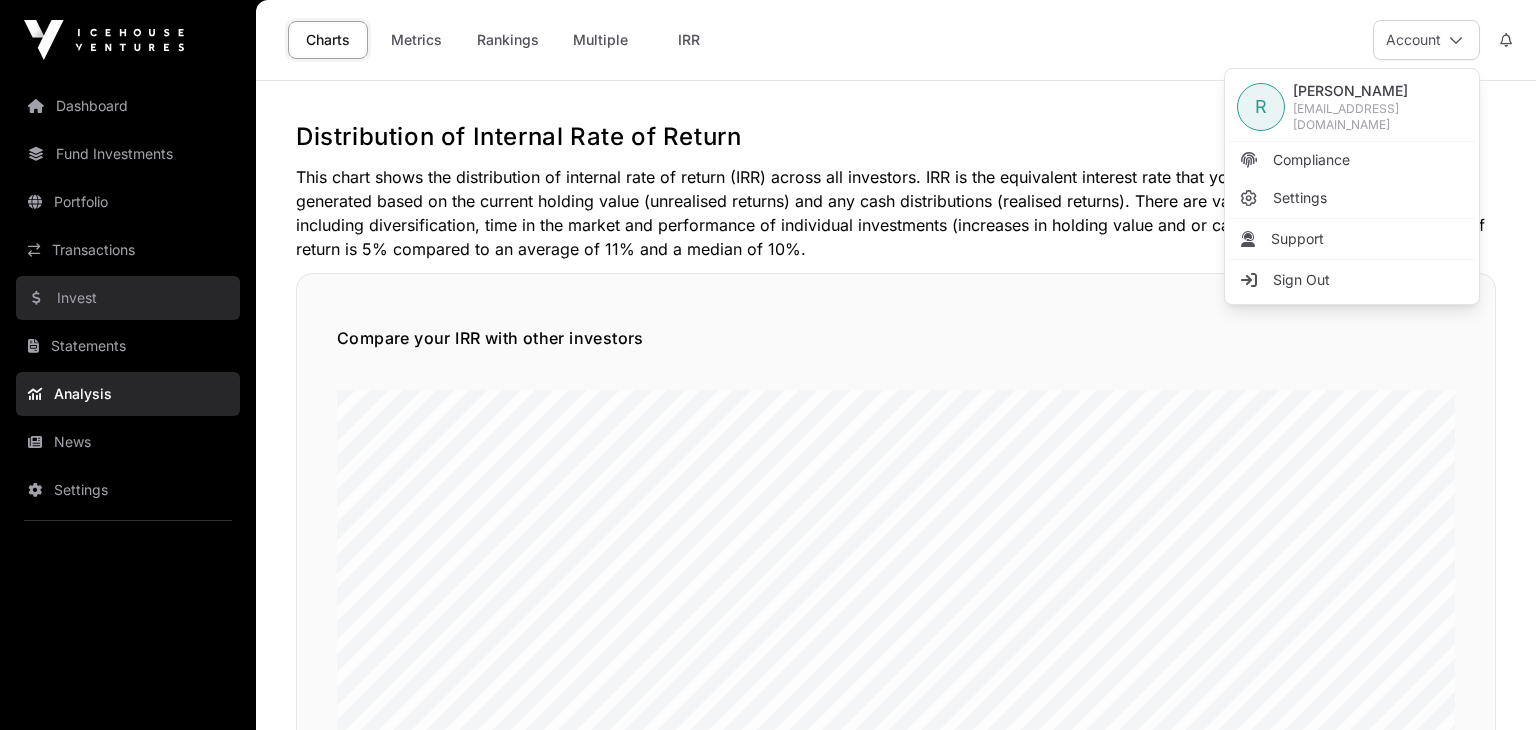 click on "Invest" 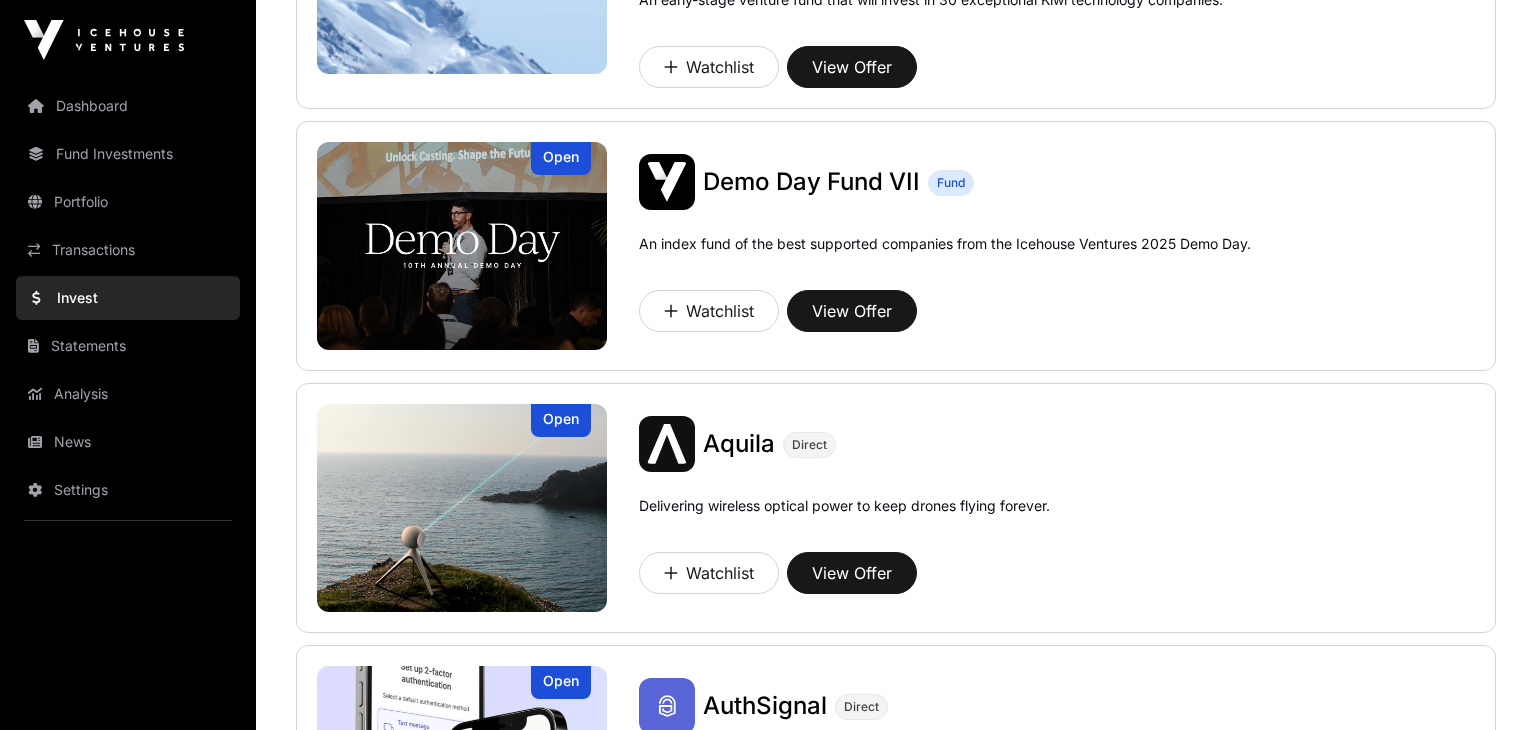 scroll, scrollTop: 0, scrollLeft: 0, axis: both 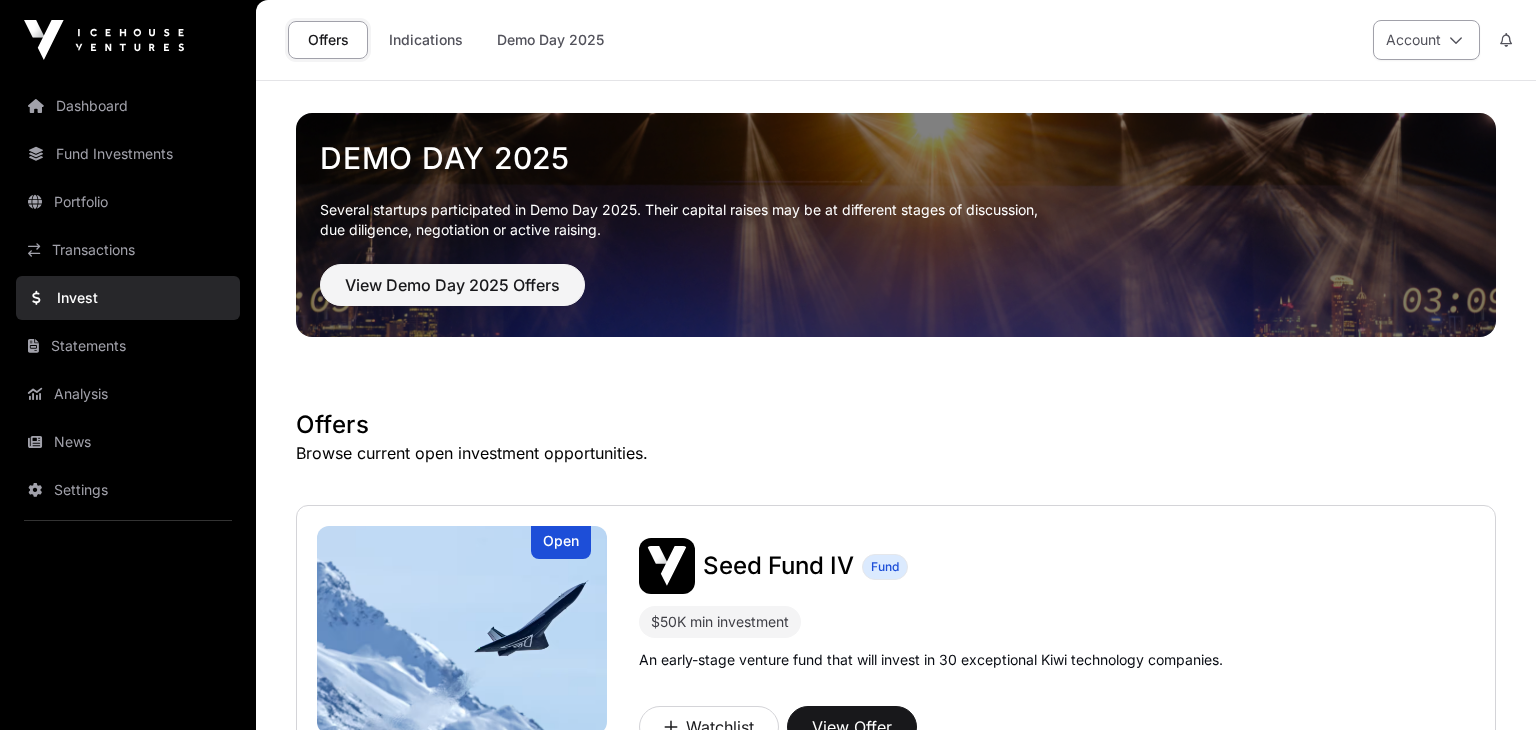click 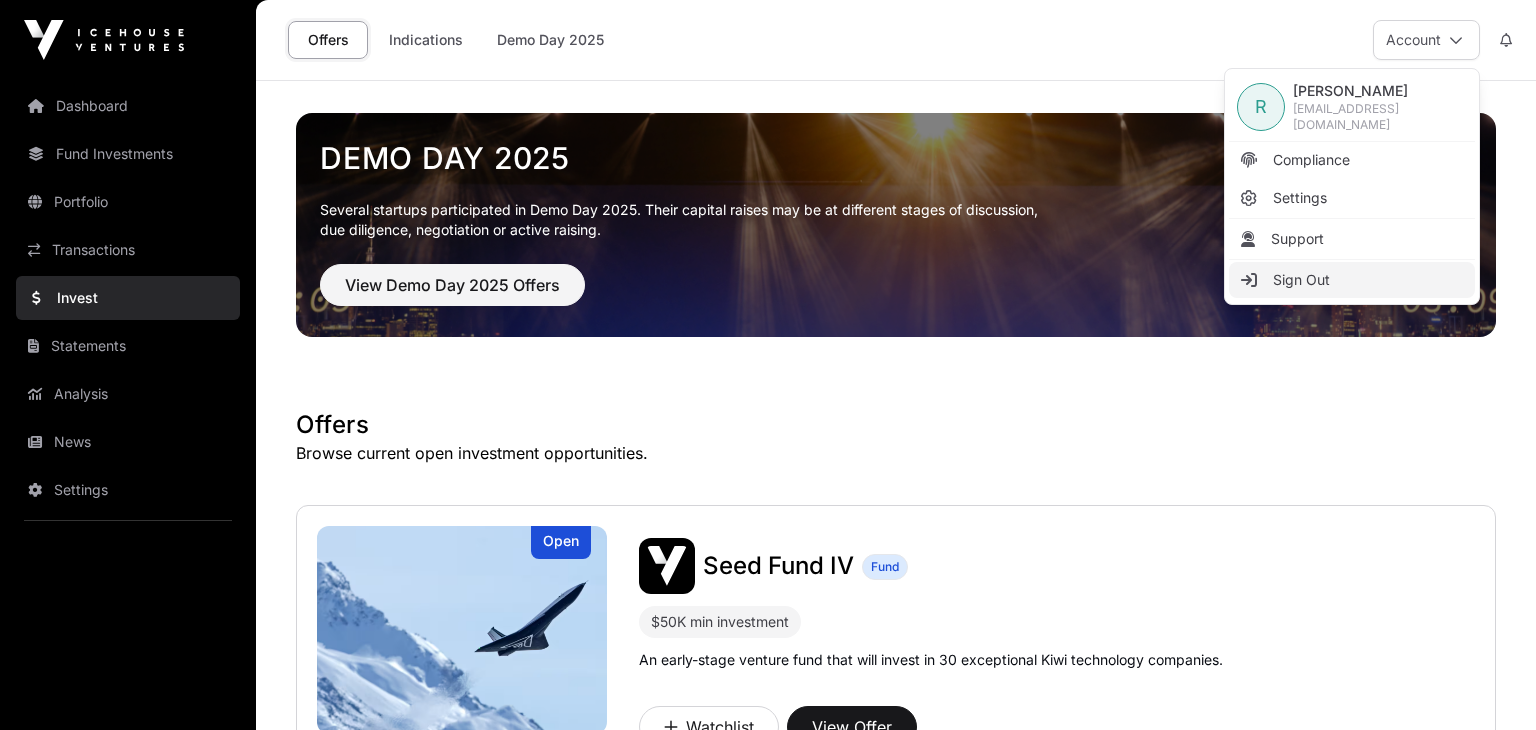 click on "Sign Out" at bounding box center (1301, 280) 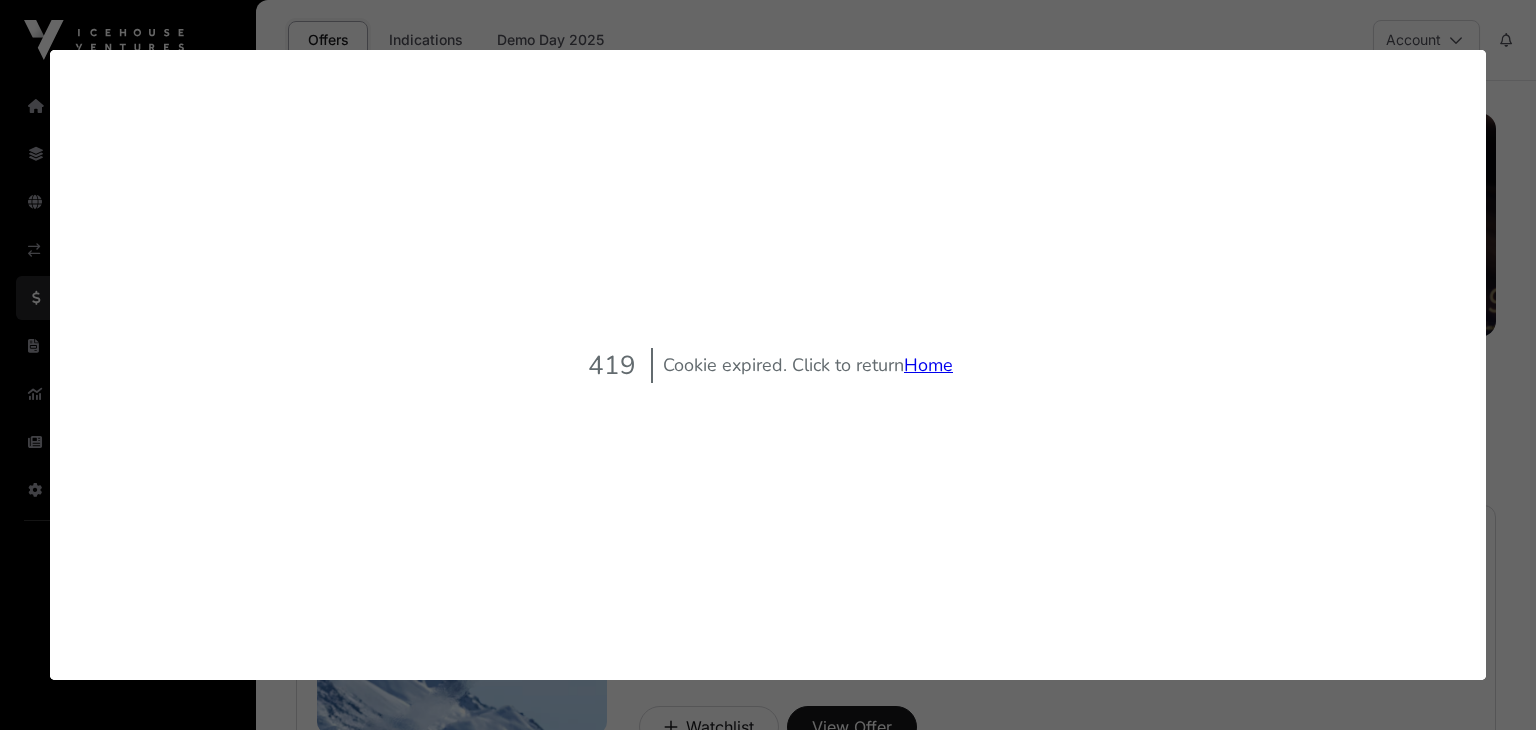 scroll, scrollTop: 0, scrollLeft: 0, axis: both 